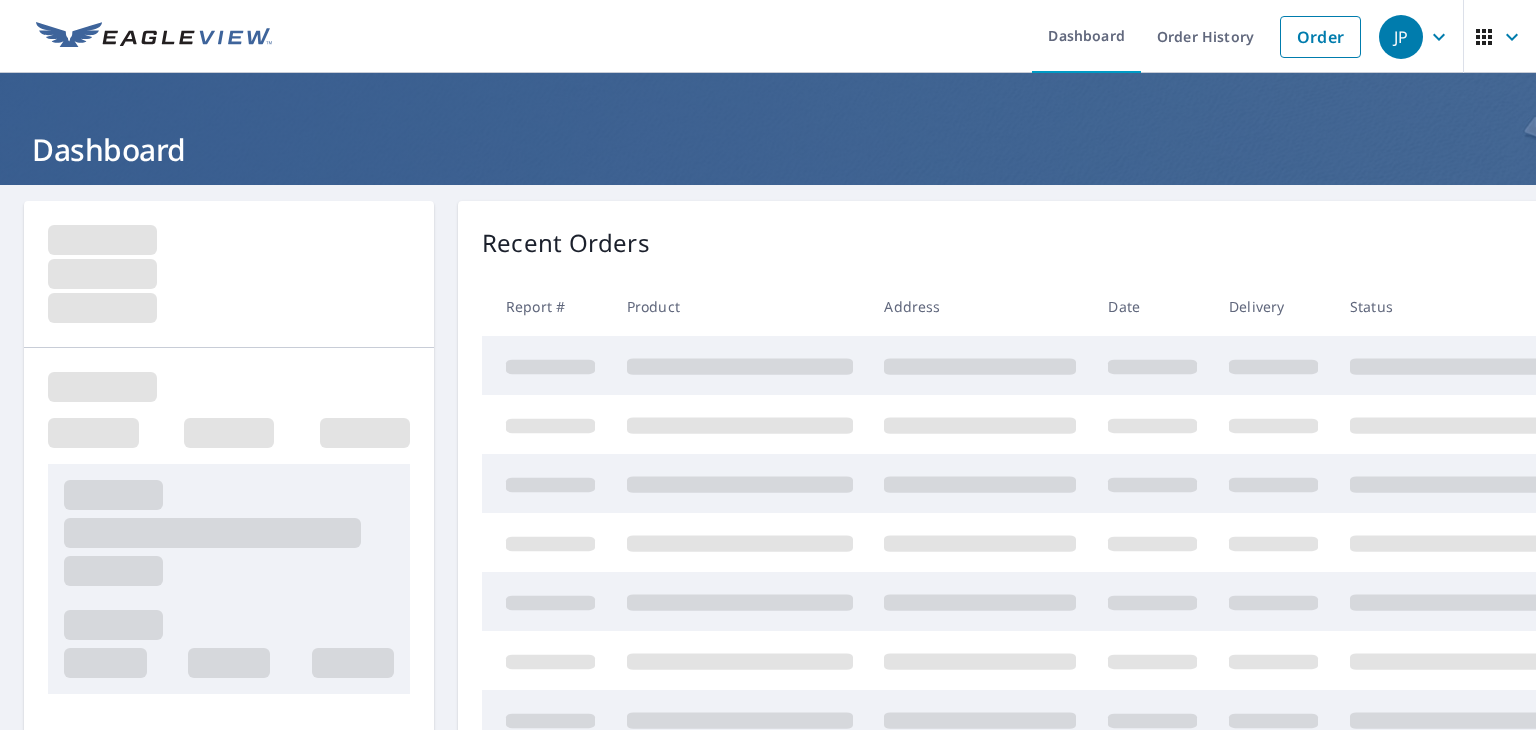 scroll, scrollTop: 0, scrollLeft: 0, axis: both 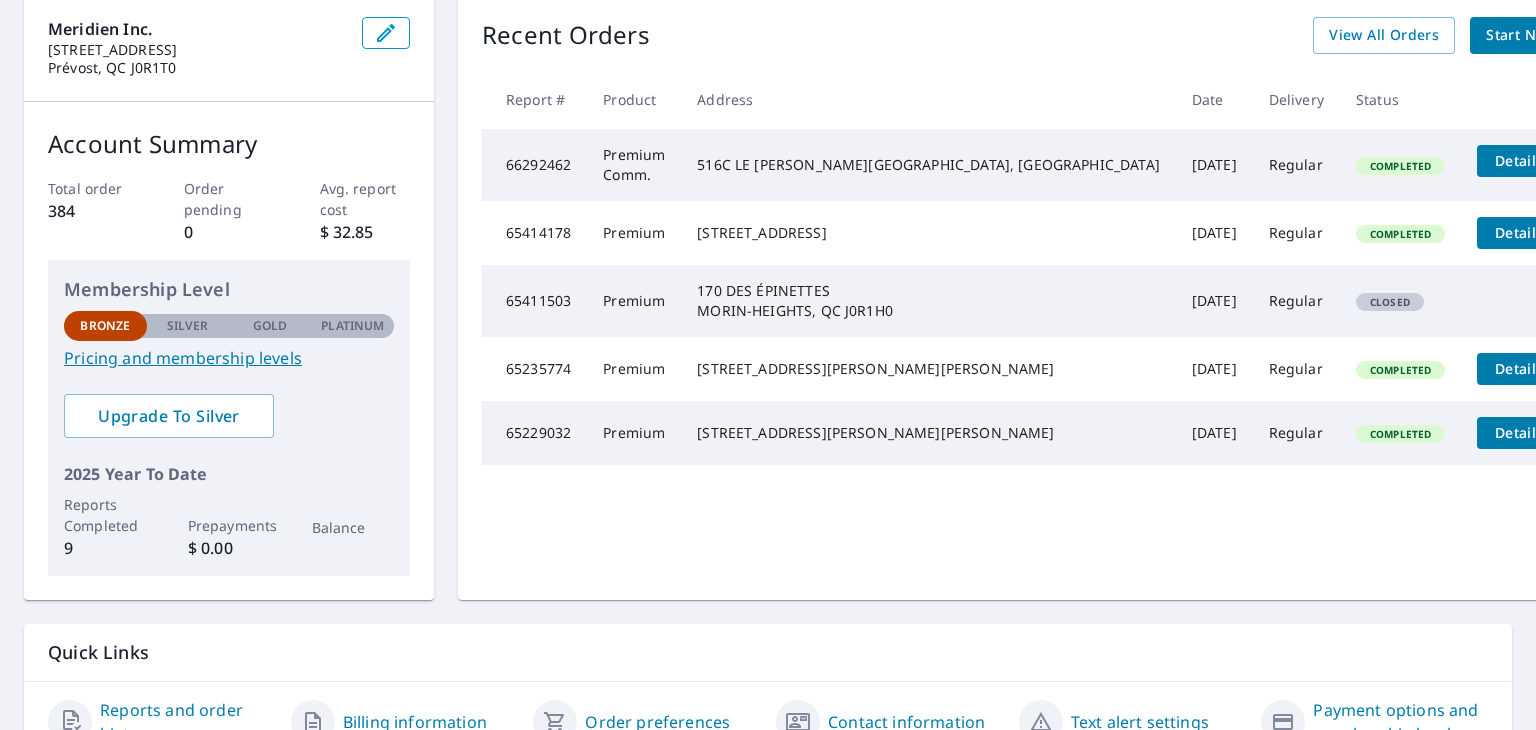 click on "66292462" at bounding box center [534, 165] 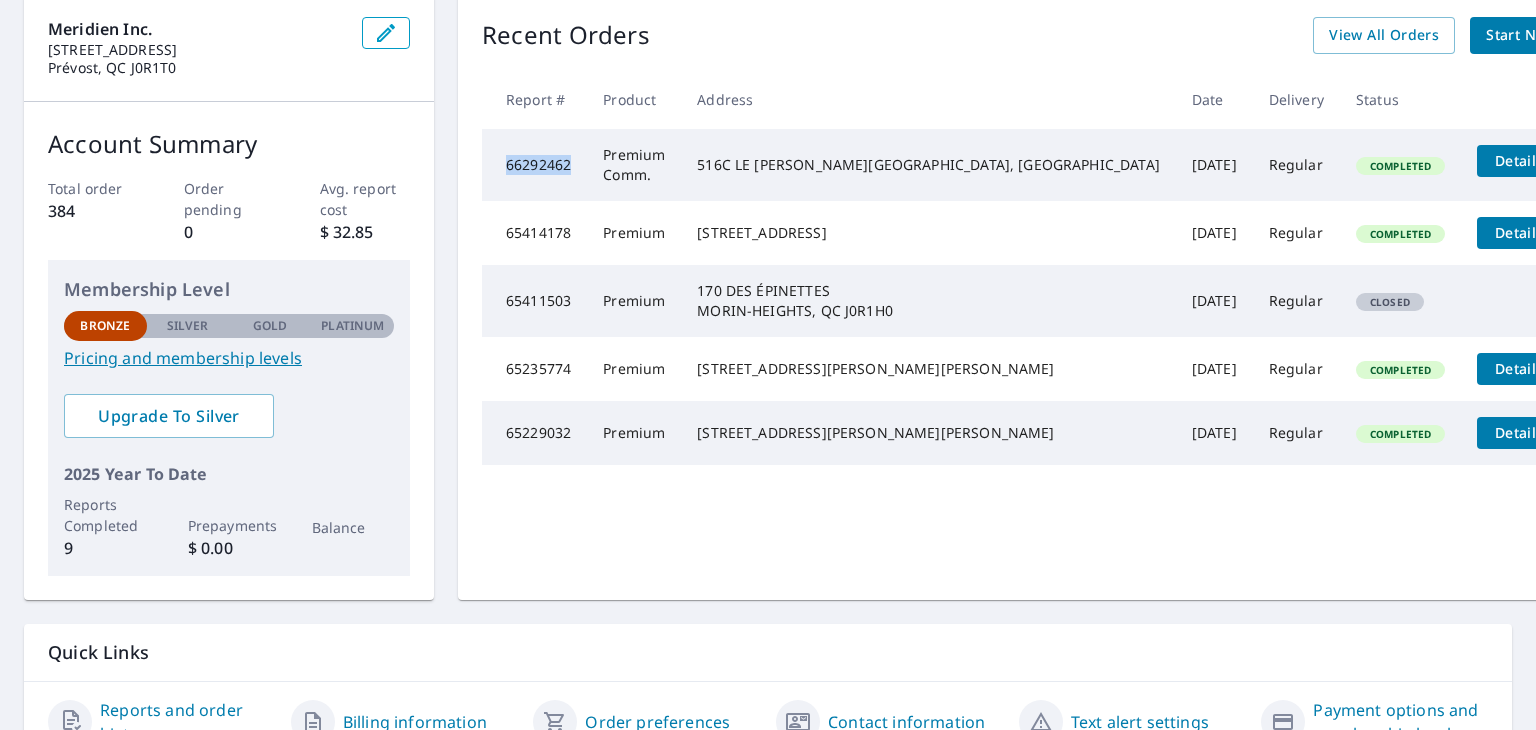 click on "66292462" at bounding box center [534, 165] 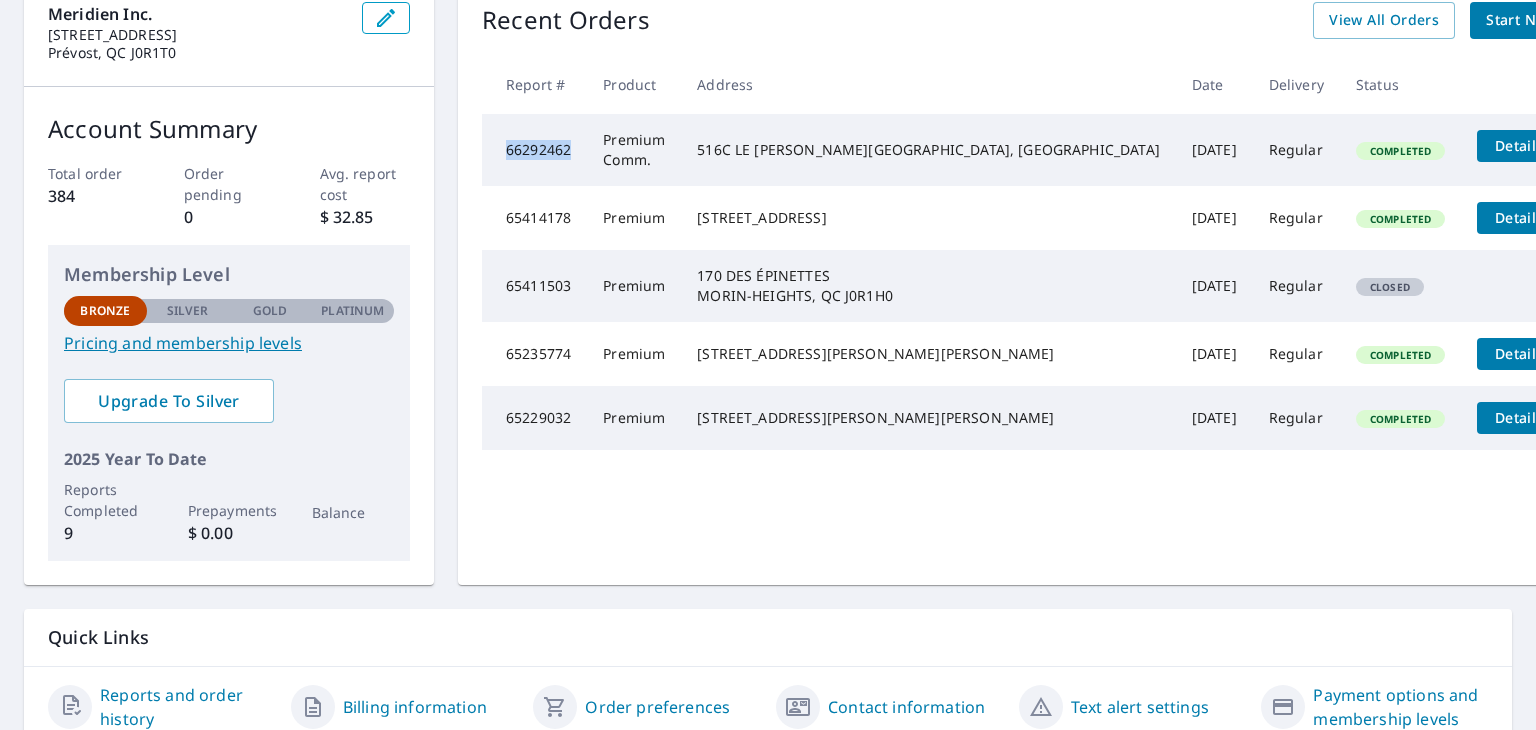scroll, scrollTop: 306, scrollLeft: 0, axis: vertical 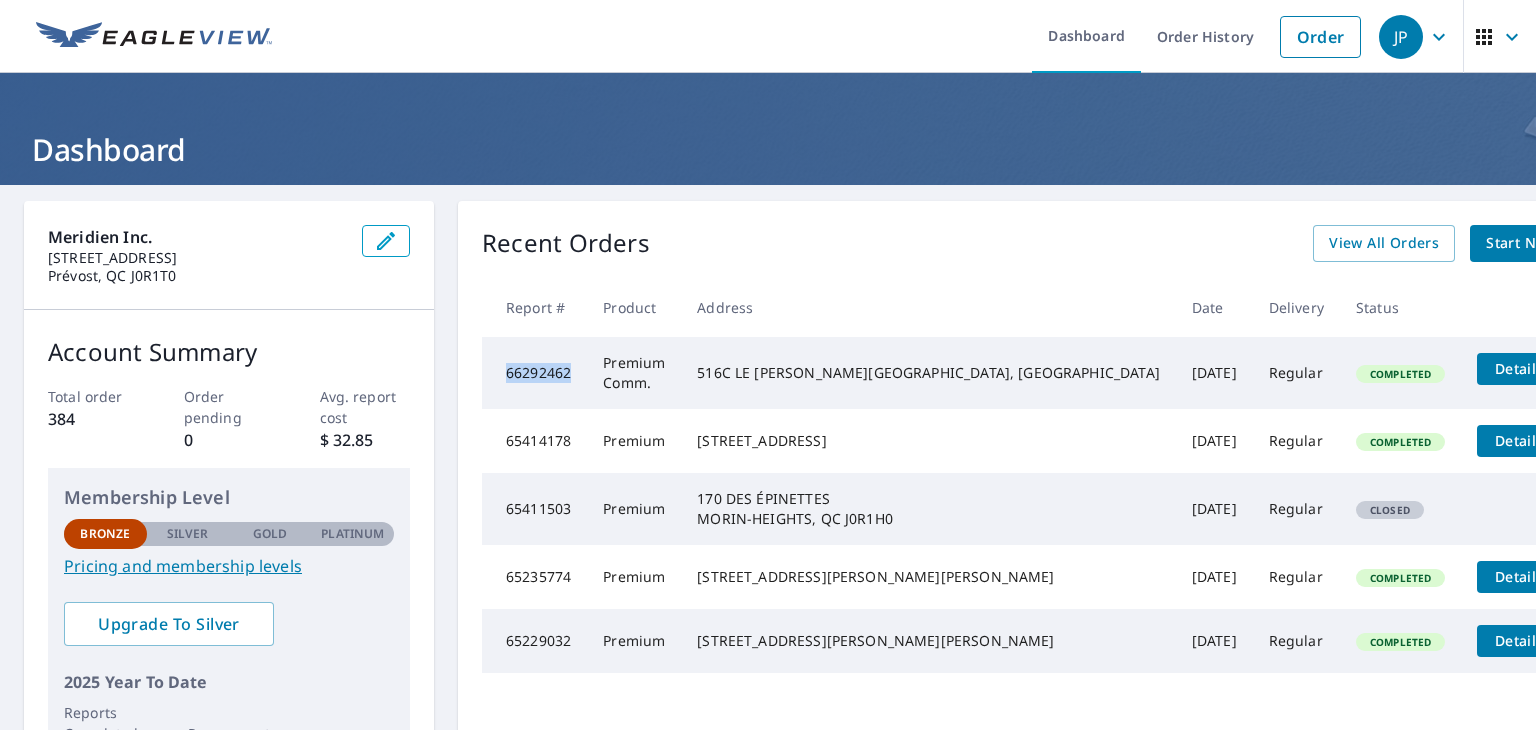 click on "JP" at bounding box center [1417, 37] 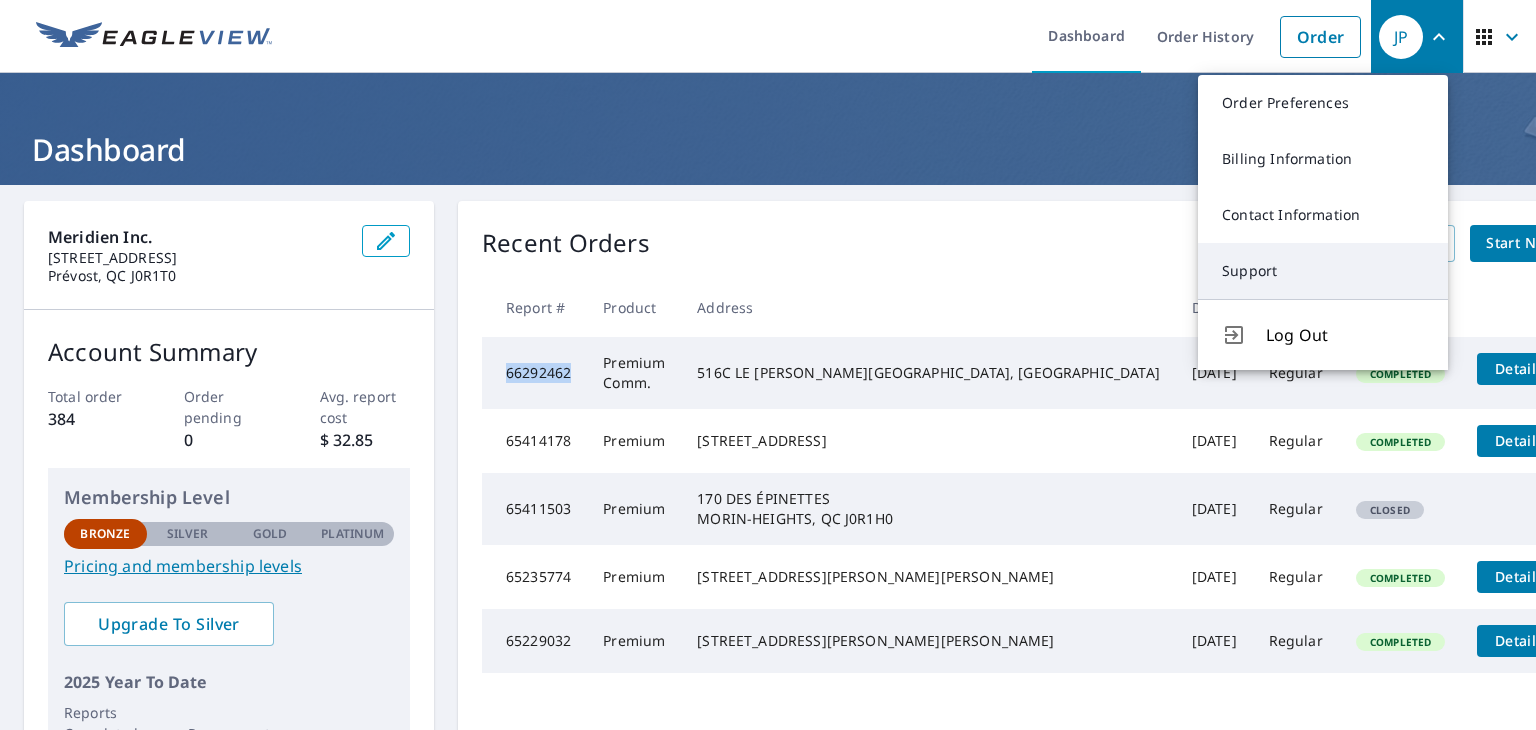 click on "Support" at bounding box center (1323, 271) 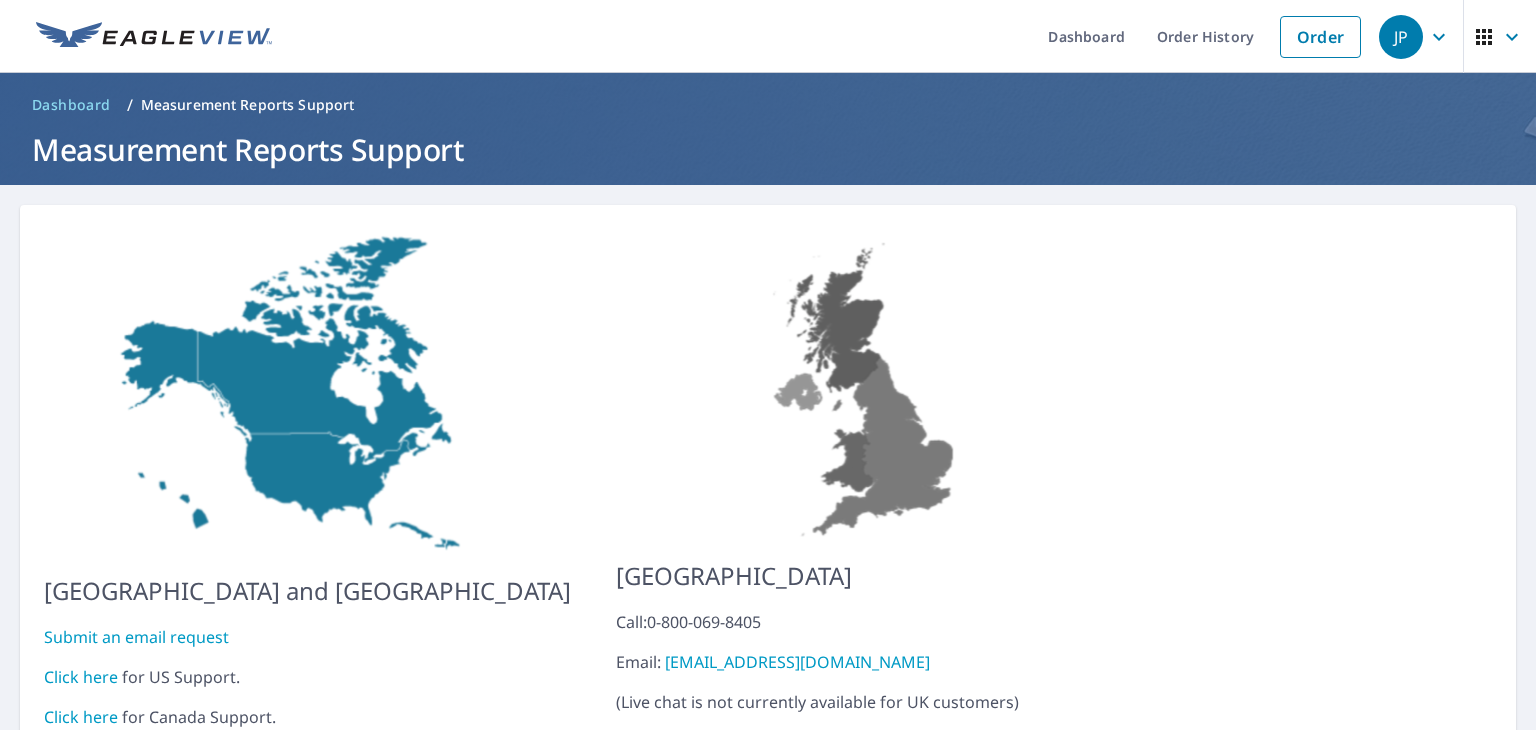scroll, scrollTop: 79, scrollLeft: 0, axis: vertical 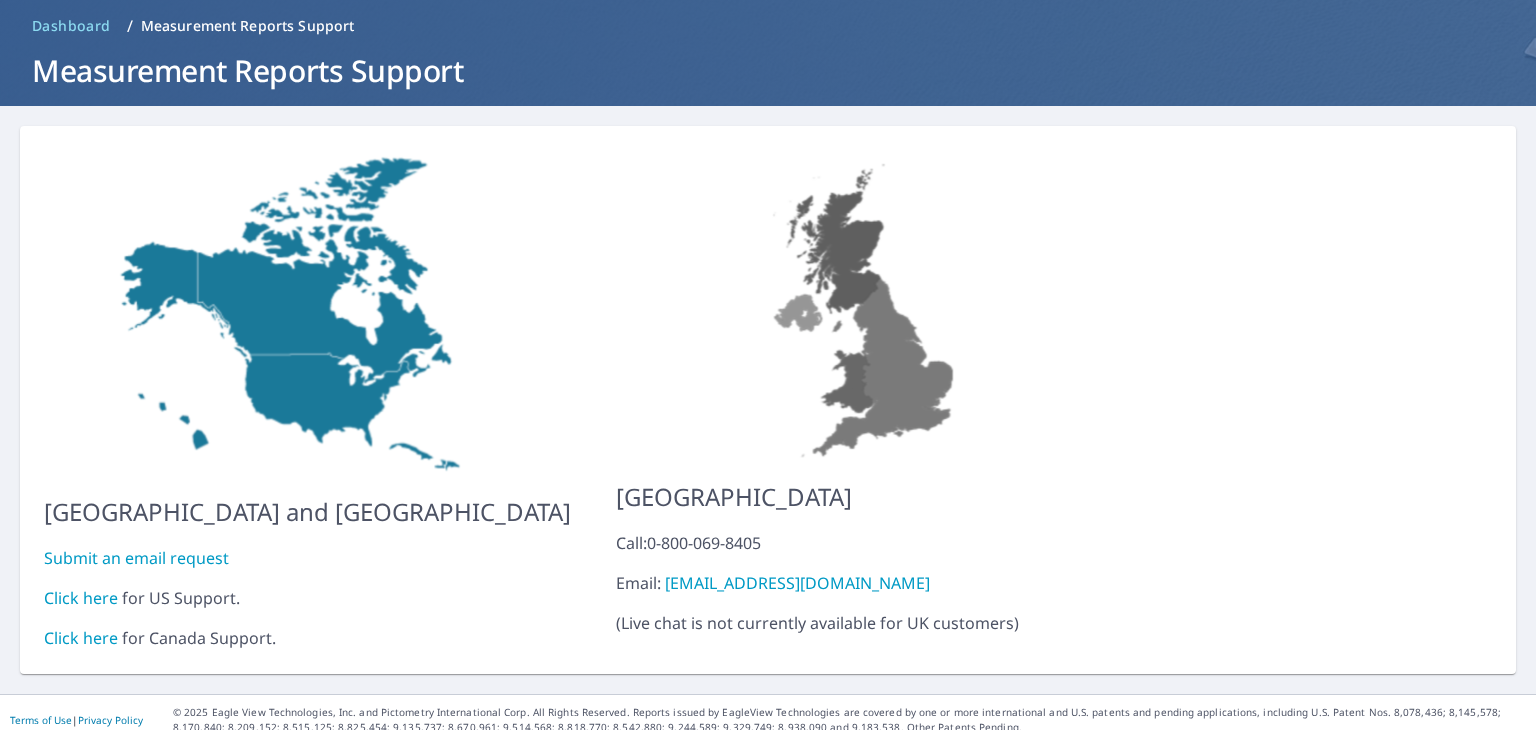 click on "Click here" at bounding box center (81, 638) 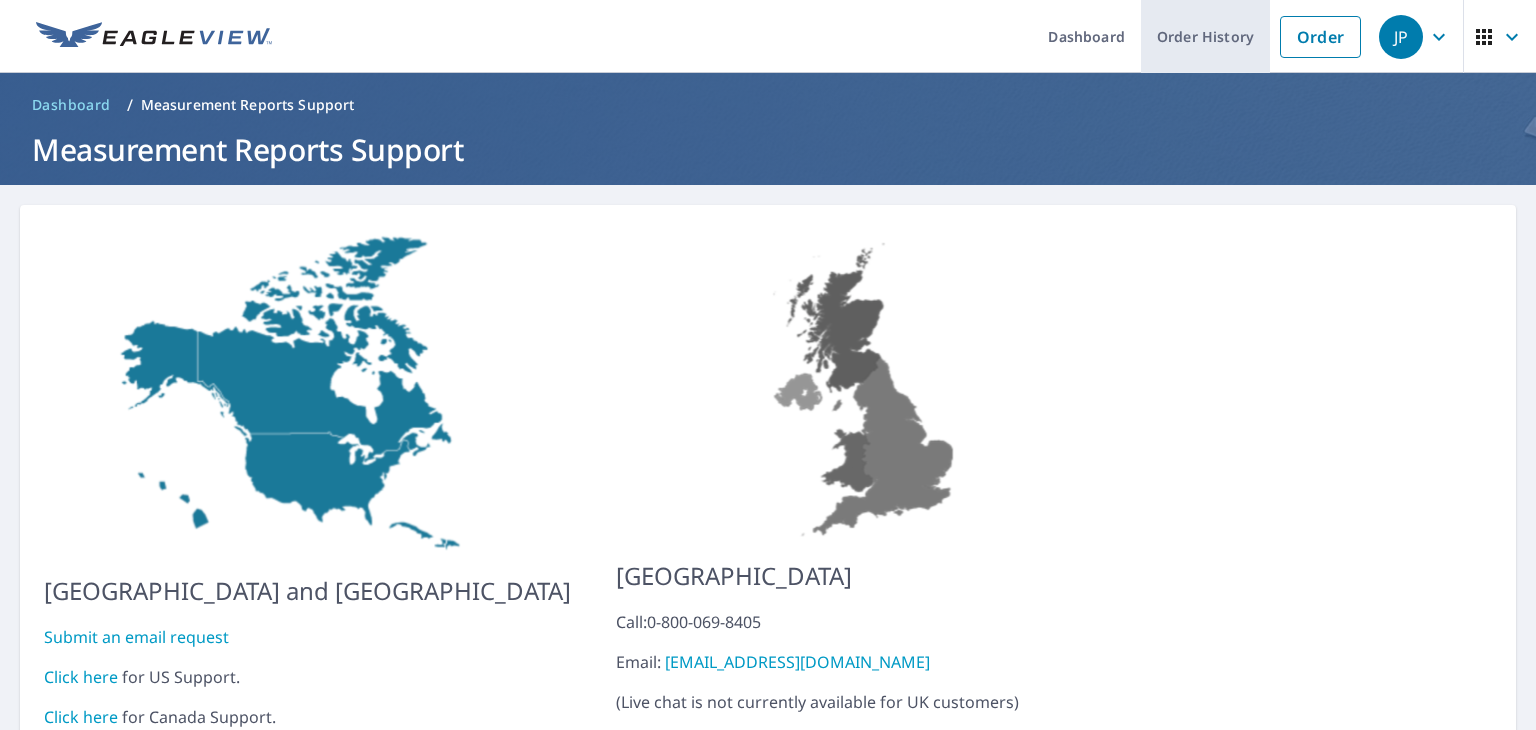 click on "Order History" at bounding box center (1205, 36) 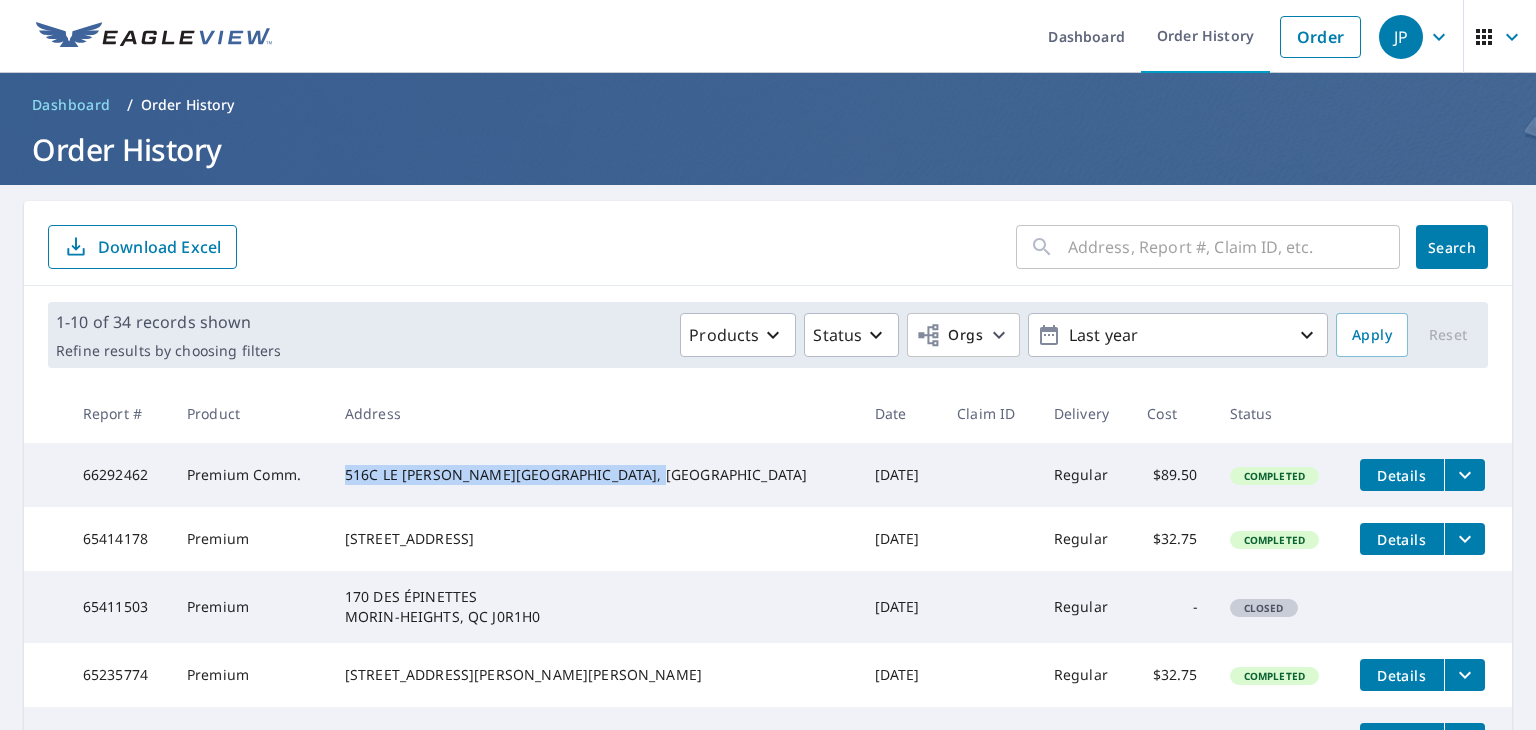 drag, startPoint x: 581, startPoint y: 495, endPoint x: 399, endPoint y: 475, distance: 183.0956 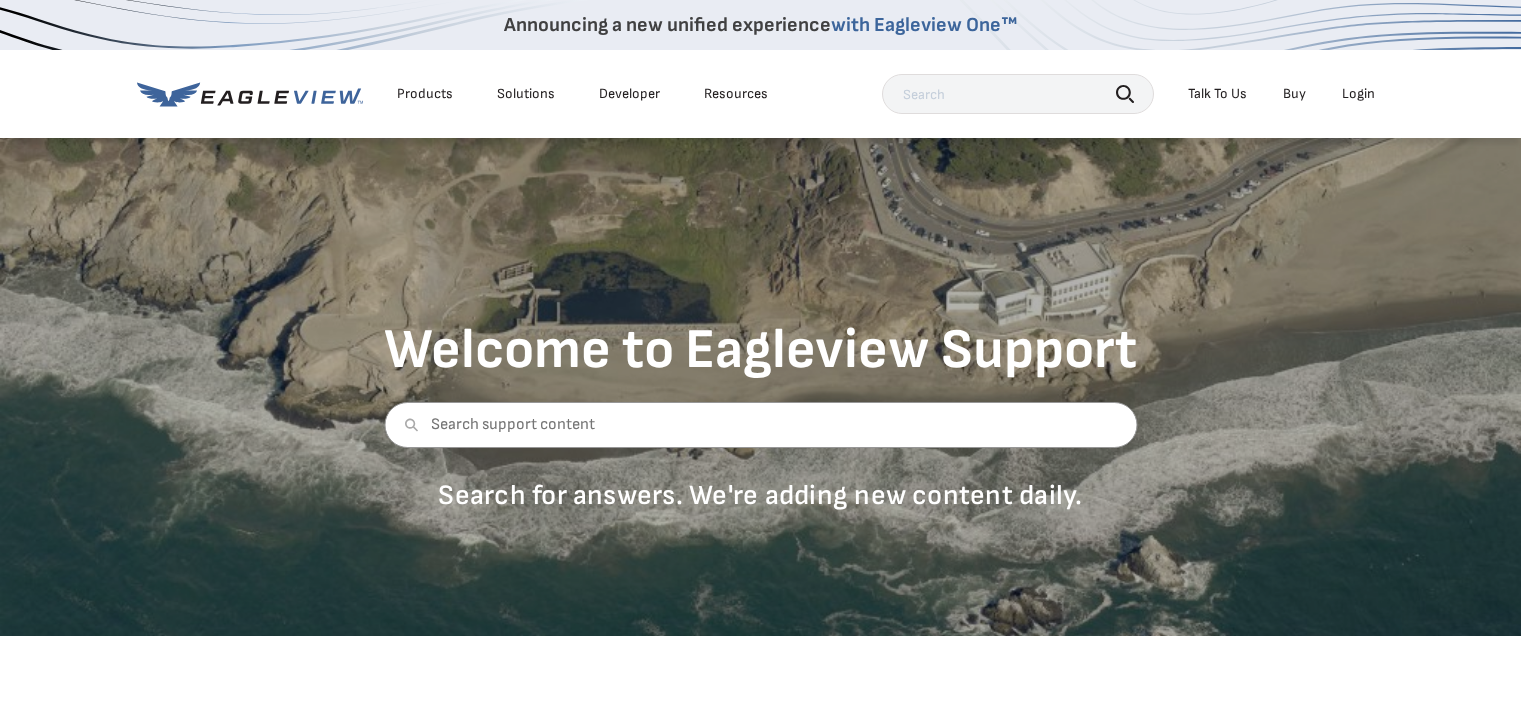 scroll, scrollTop: 0, scrollLeft: 0, axis: both 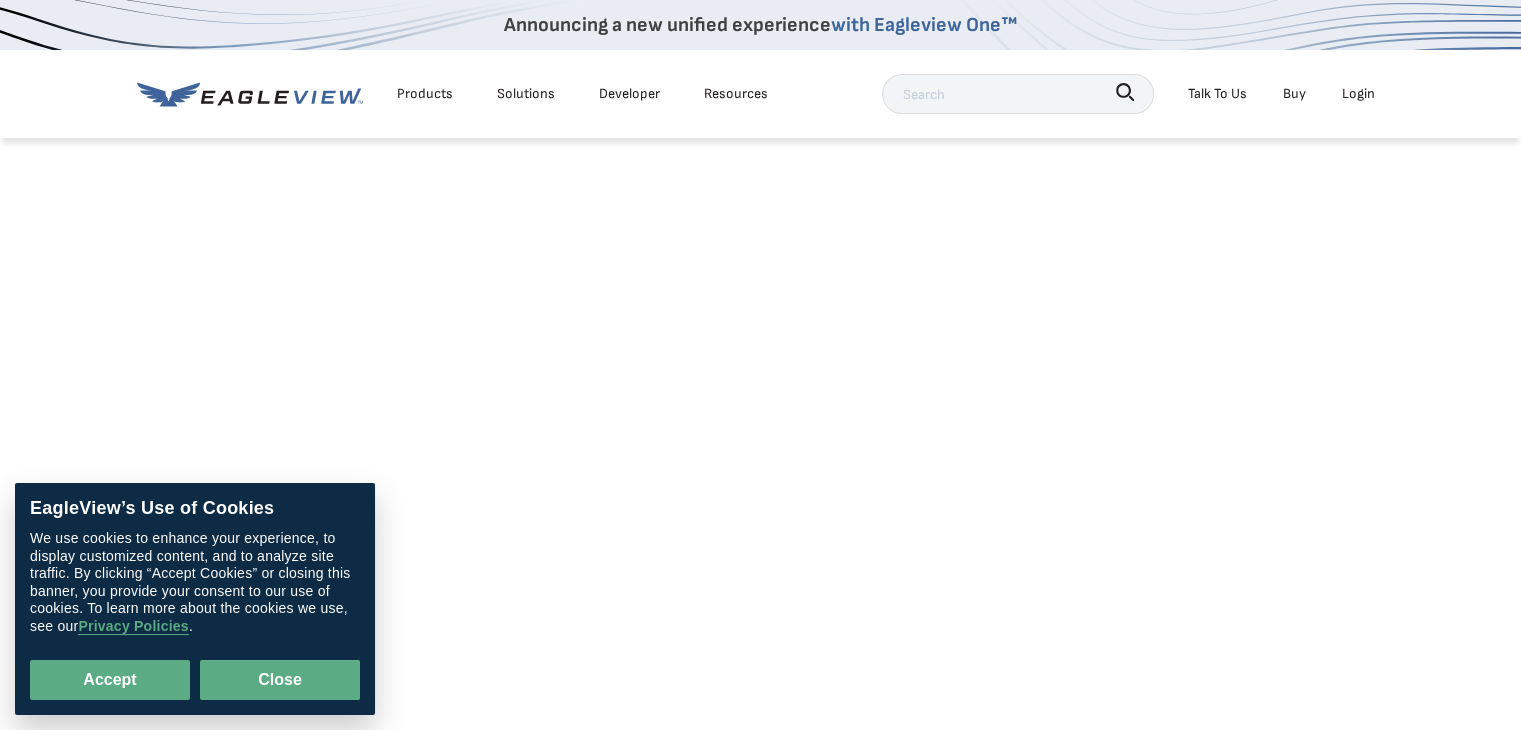 click on "Close" at bounding box center [280, 680] 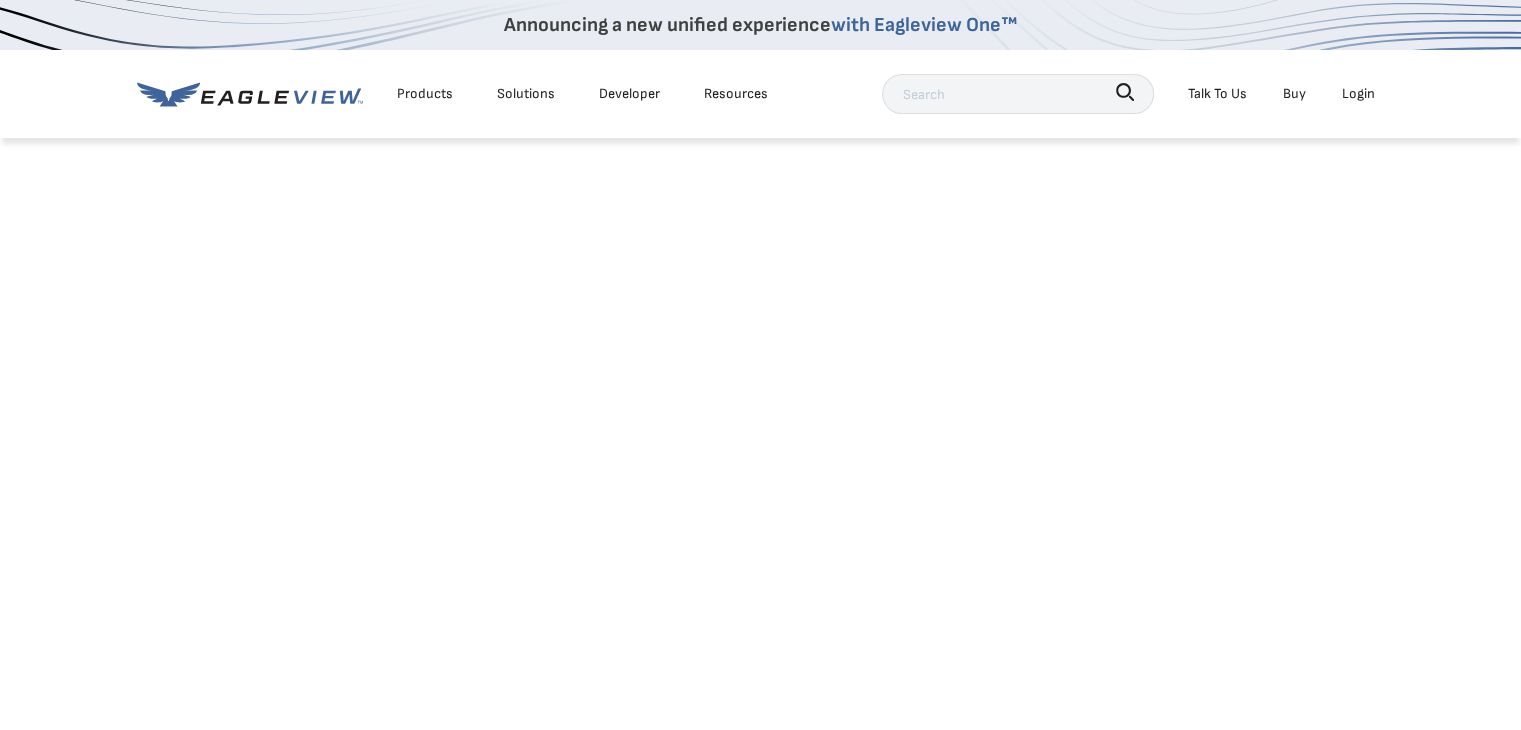scroll, scrollTop: 0, scrollLeft: 0, axis: both 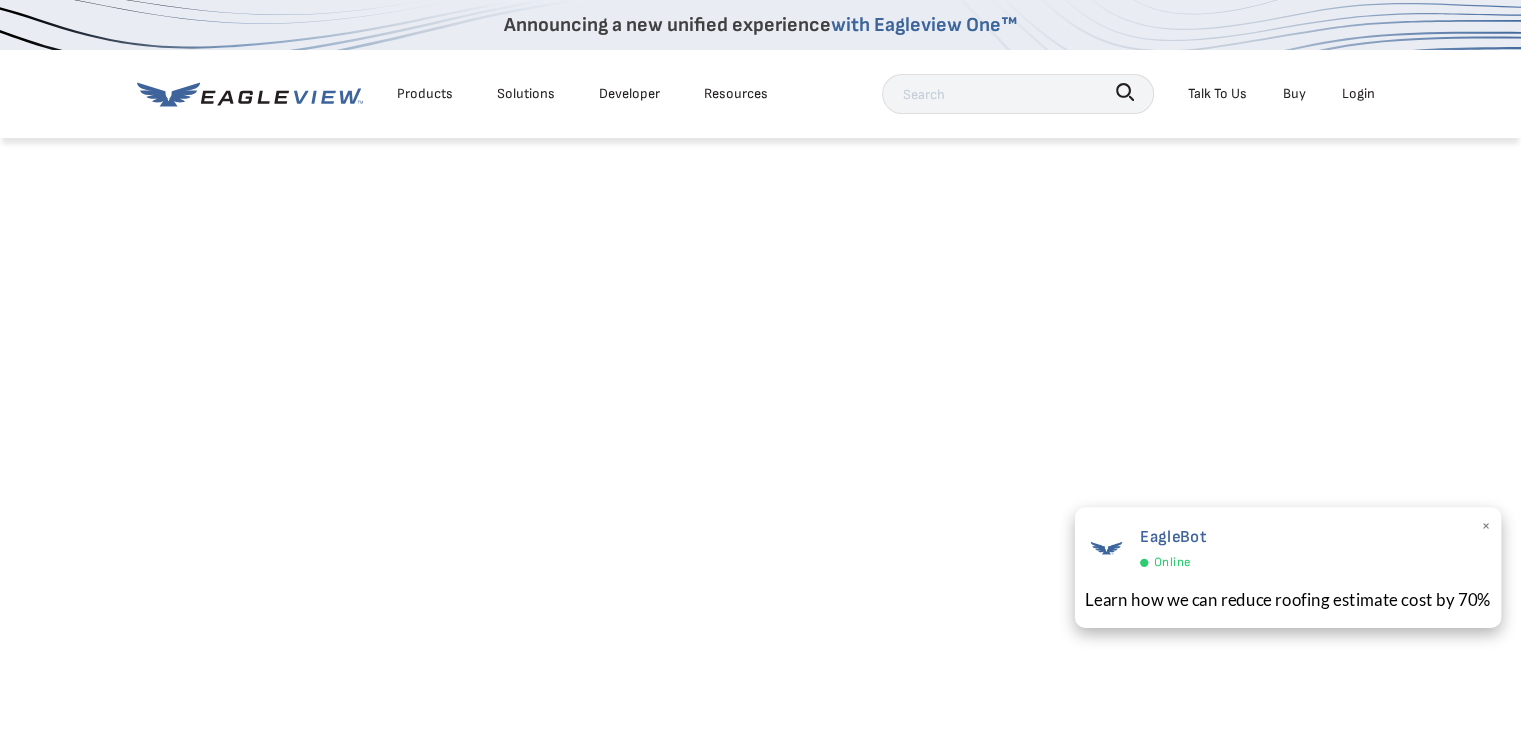 click on "×" at bounding box center [1485, 528] 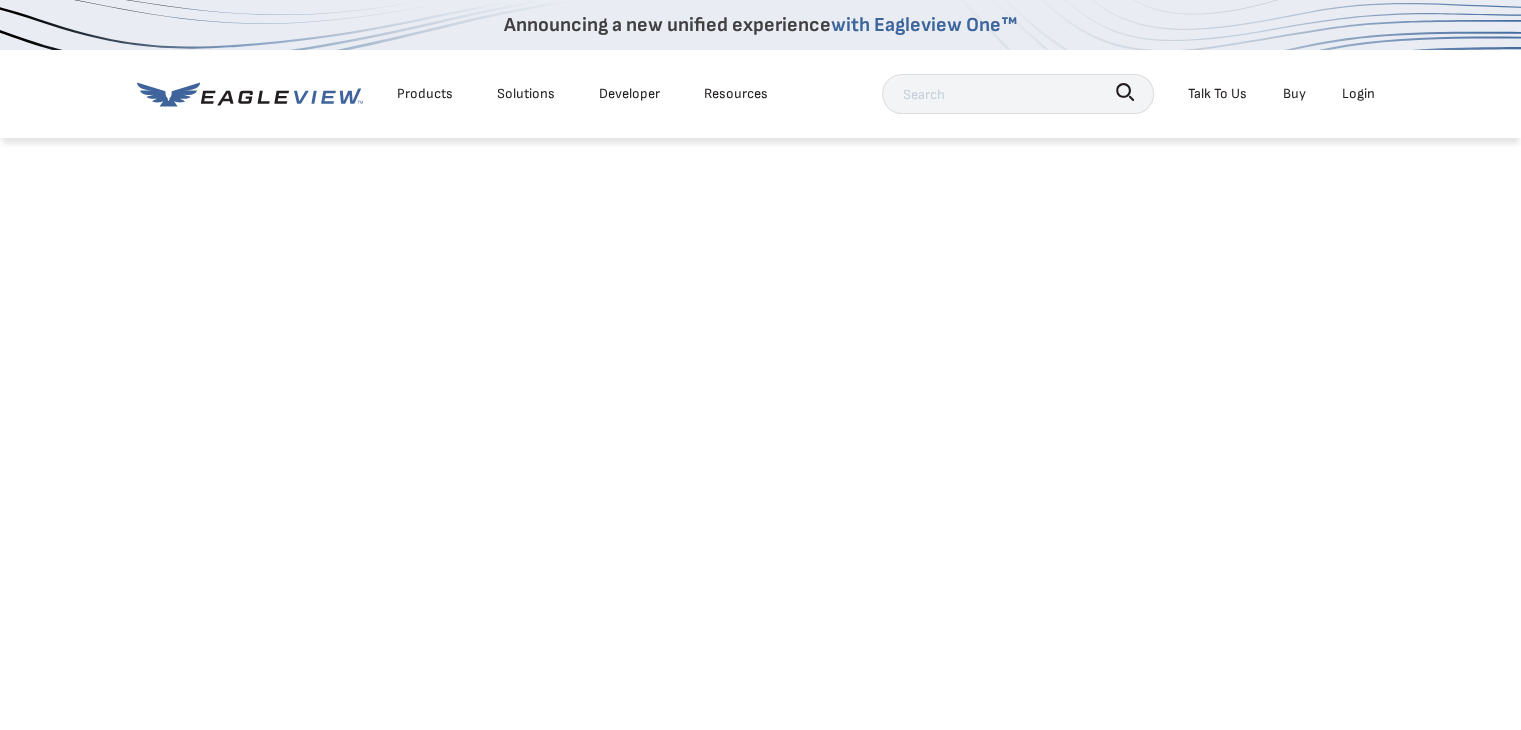 scroll, scrollTop: 109, scrollLeft: 0, axis: vertical 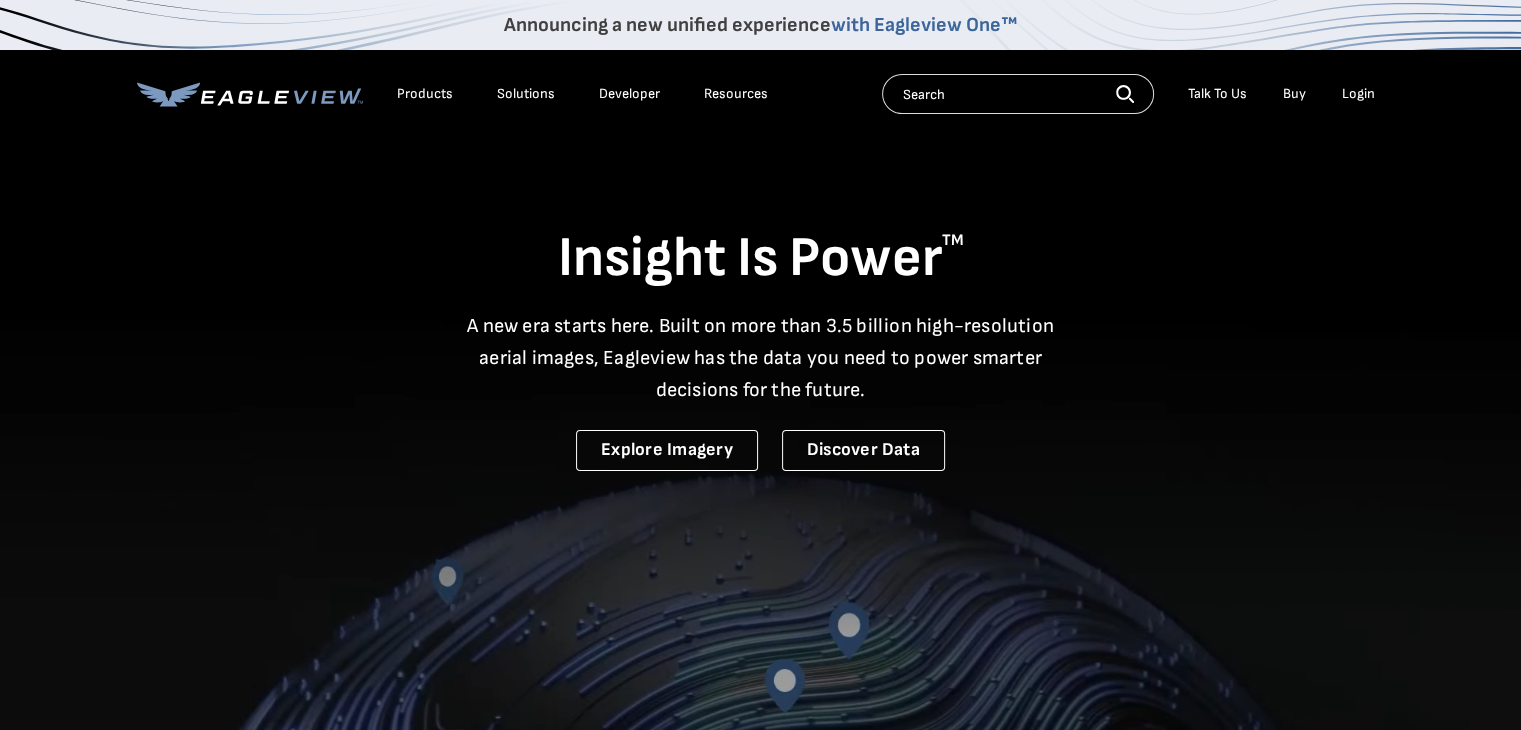 drag, startPoint x: 1535, startPoint y: 72, endPoint x: 1535, endPoint y: -87, distance: 159 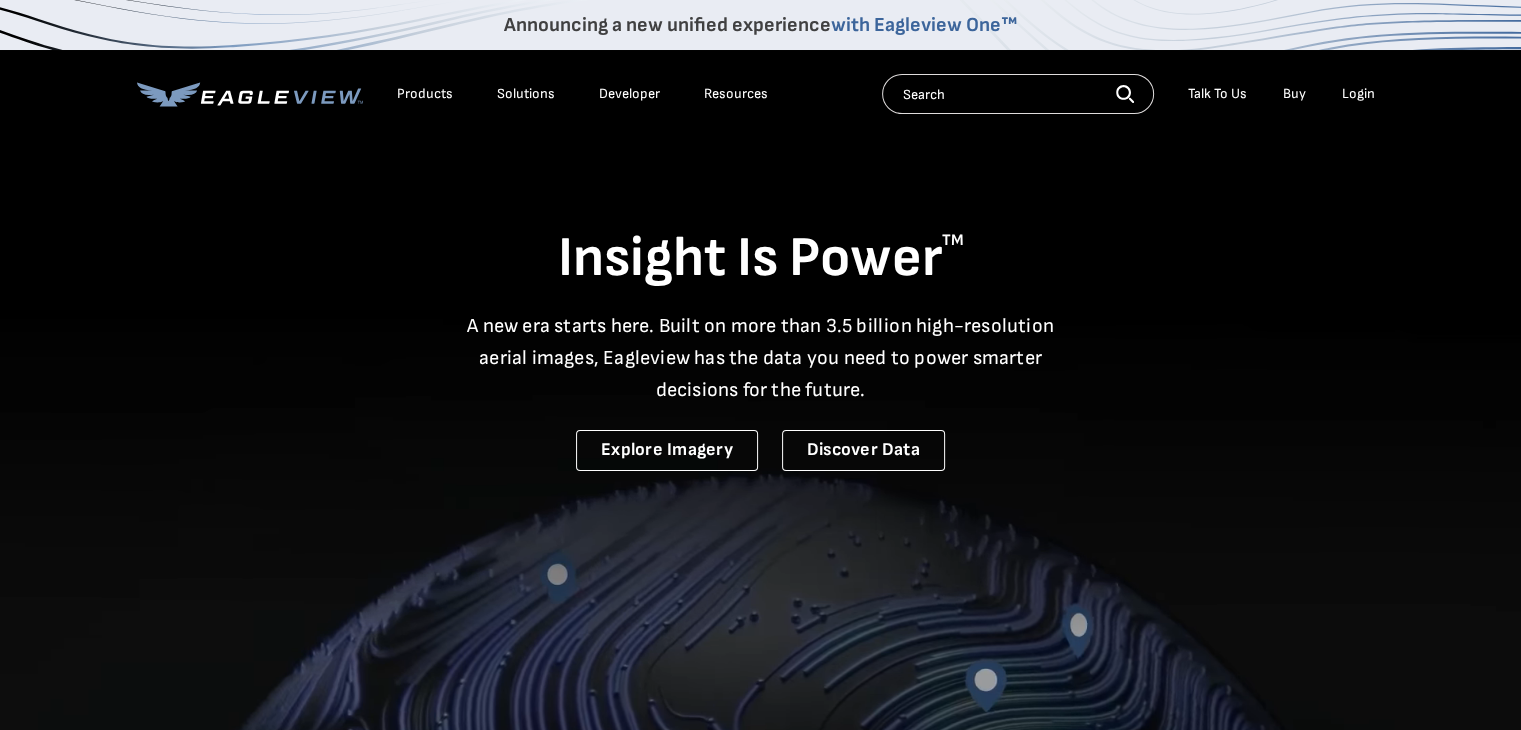 click on "Announcing a new unified experience  with Eagleview One™
Products
Solutions
Developer
Resources
Search
Buy" at bounding box center [760, 3120] 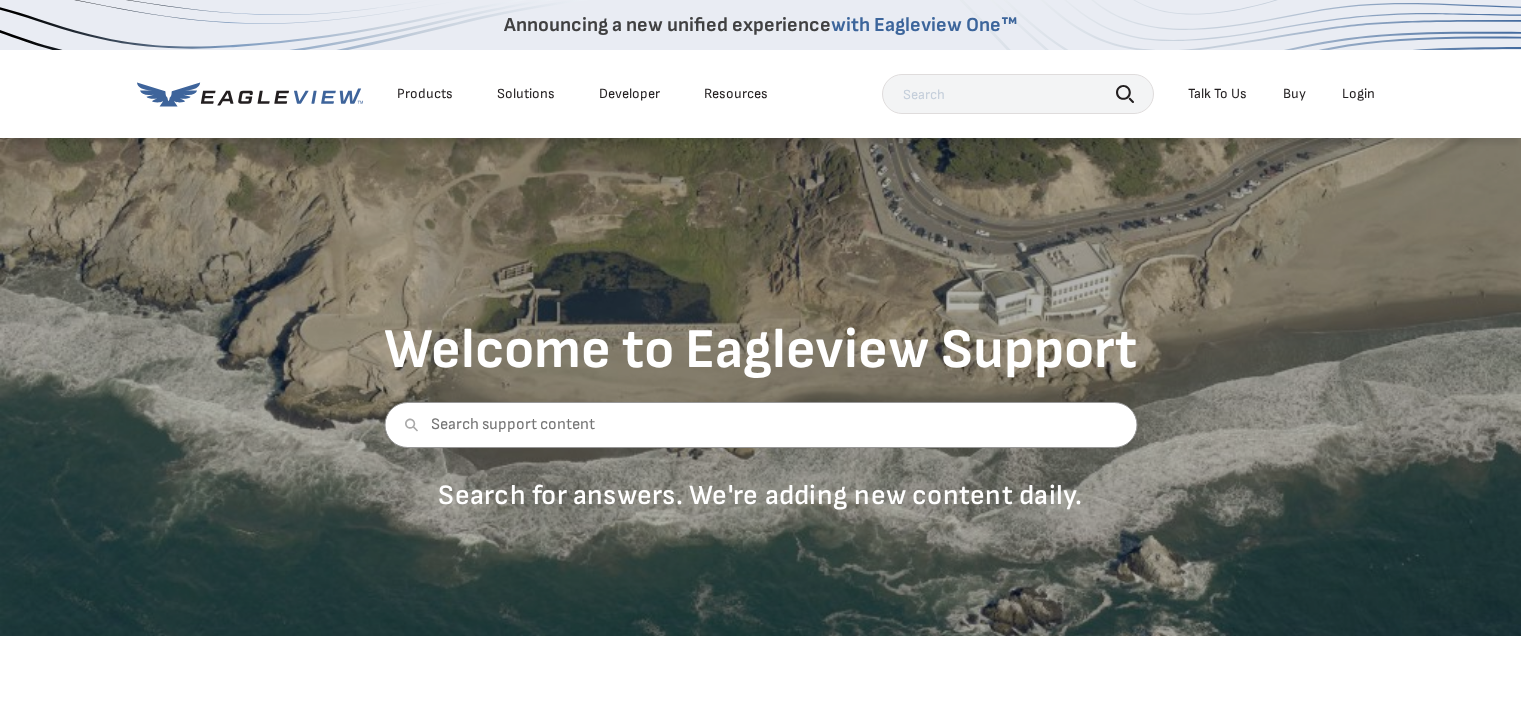 scroll, scrollTop: 0, scrollLeft: 0, axis: both 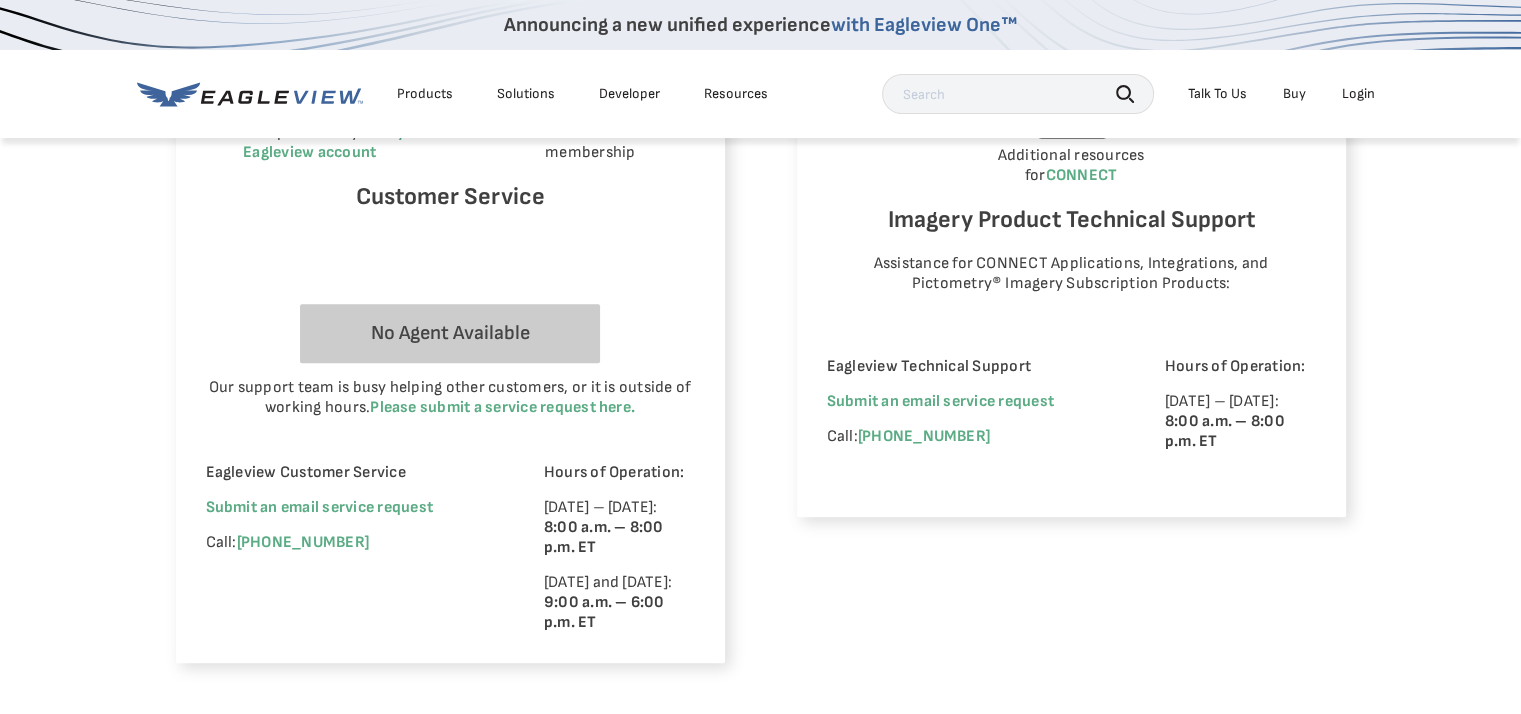 click on "No Agent Available" at bounding box center [450, 333] 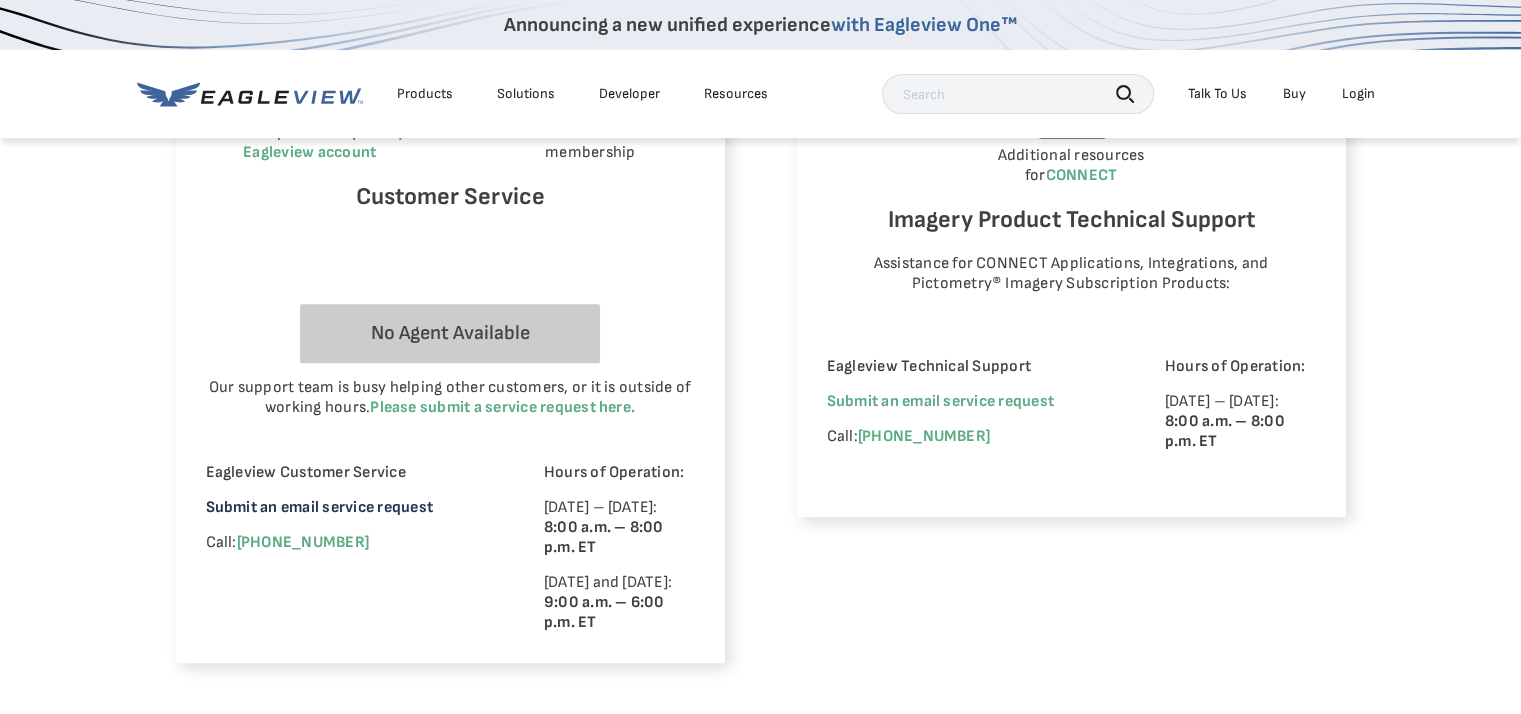 click on "Submit an email service request" at bounding box center [319, 507] 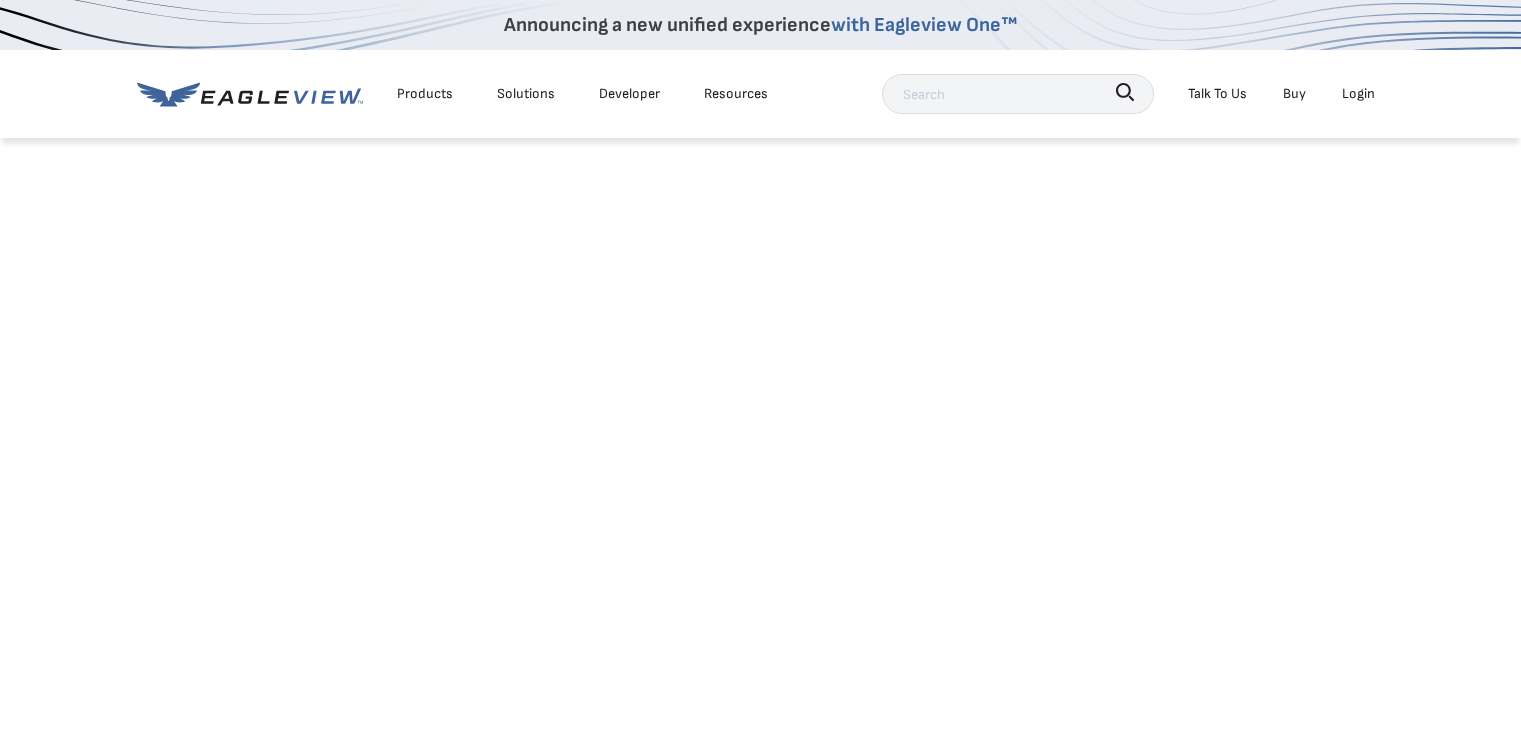 scroll, scrollTop: 0, scrollLeft: 0, axis: both 